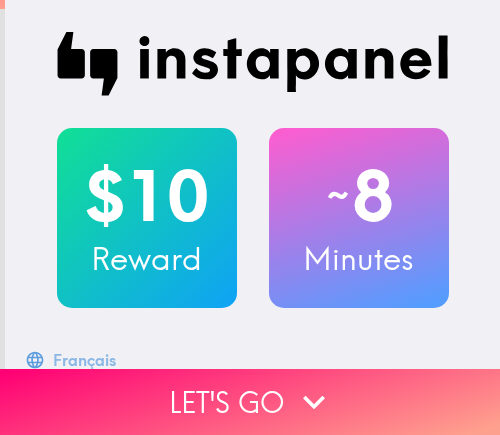 scroll, scrollTop: 0, scrollLeft: 0, axis: both 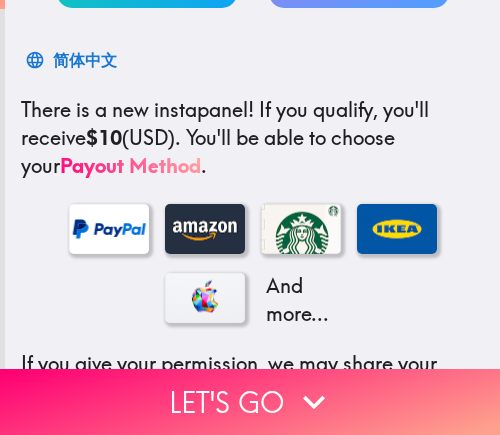 drag, startPoint x: 460, startPoint y: 89, endPoint x: 92, endPoint y: 89, distance: 368 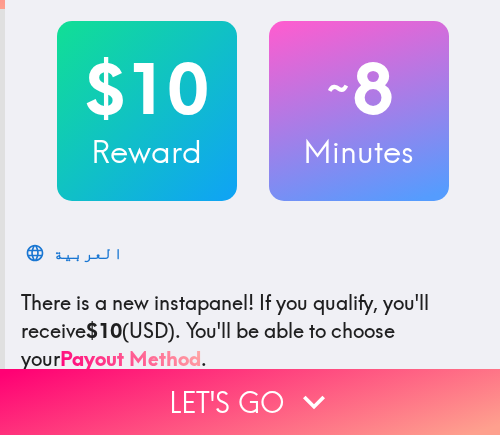 scroll, scrollTop: 142, scrollLeft: 0, axis: vertical 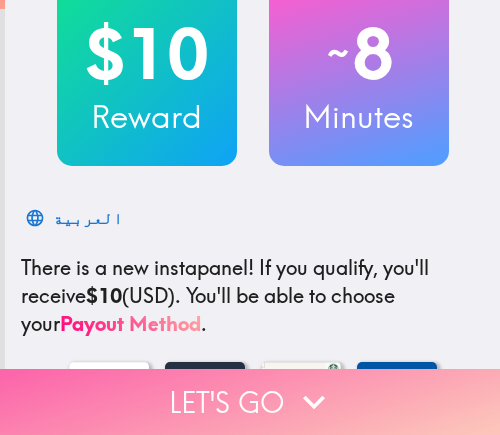 click on "Let's go" at bounding box center [250, 402] 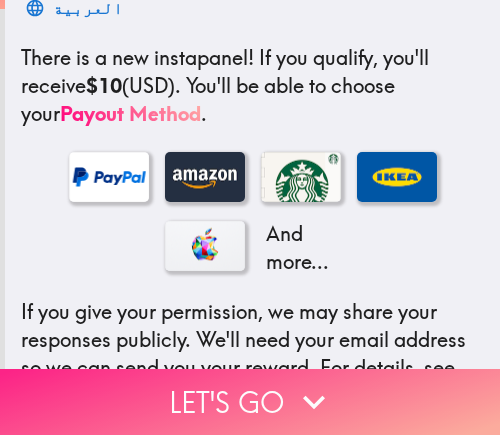 type 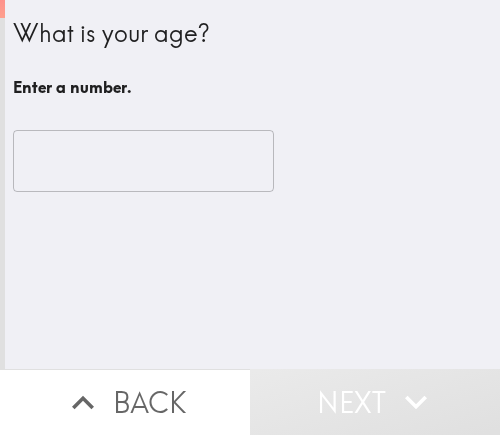 scroll, scrollTop: 0, scrollLeft: 0, axis: both 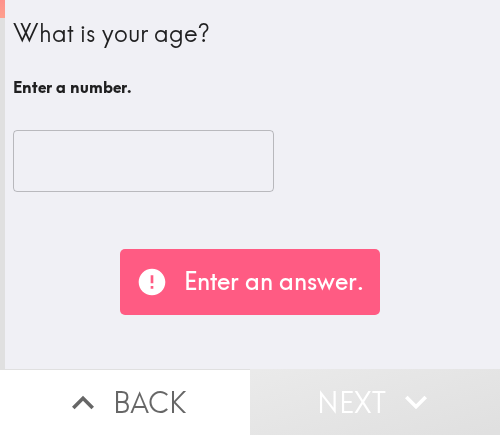 click at bounding box center [143, 161] 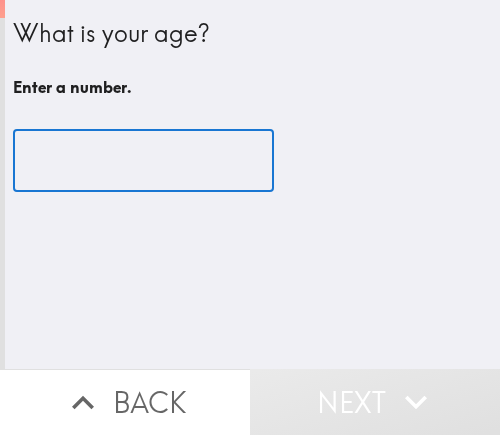 click at bounding box center [143, 161] 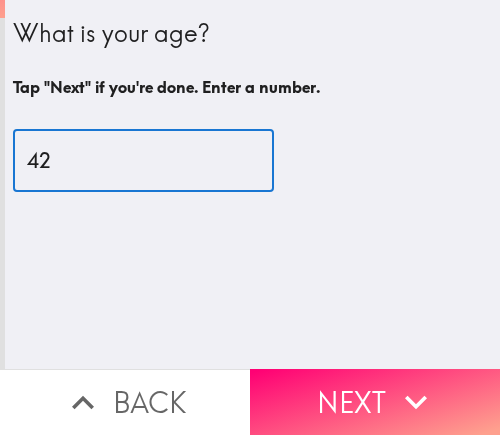 type on "42" 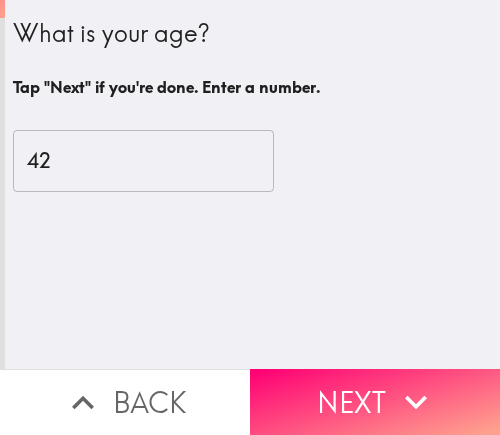 drag, startPoint x: 368, startPoint y: 377, endPoint x: 489, endPoint y: 375, distance: 121.016525 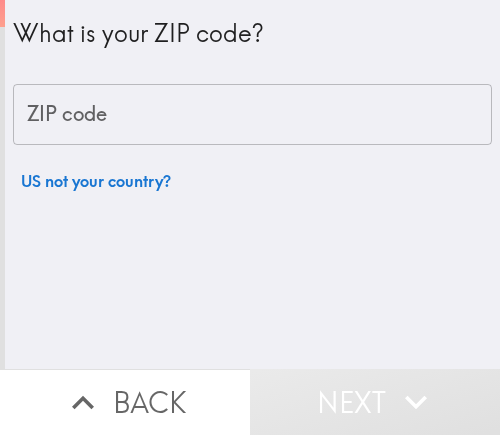 click on "ZIP code" at bounding box center [252, 115] 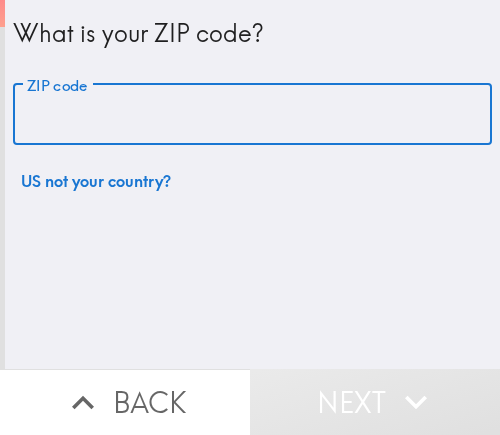 click on "ZIP code" at bounding box center [252, 115] 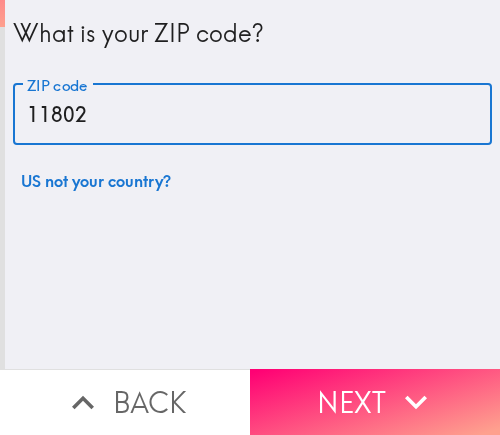 type on "11802" 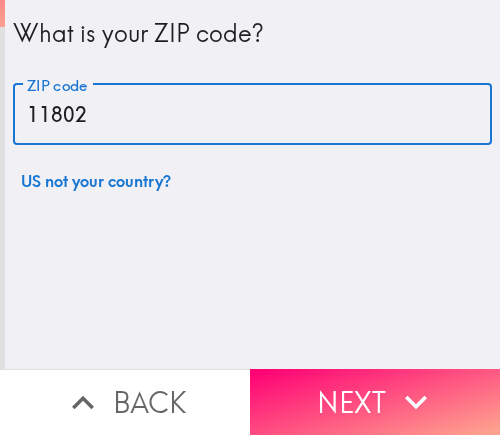 drag, startPoint x: 137, startPoint y: 121, endPoint x: -38, endPoint y: 100, distance: 176.2555 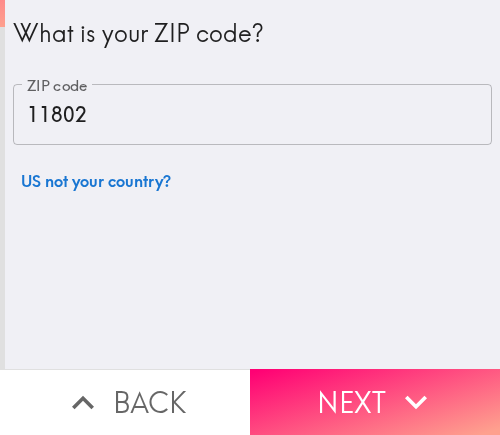 drag, startPoint x: 332, startPoint y: 385, endPoint x: 385, endPoint y: 370, distance: 55.081757 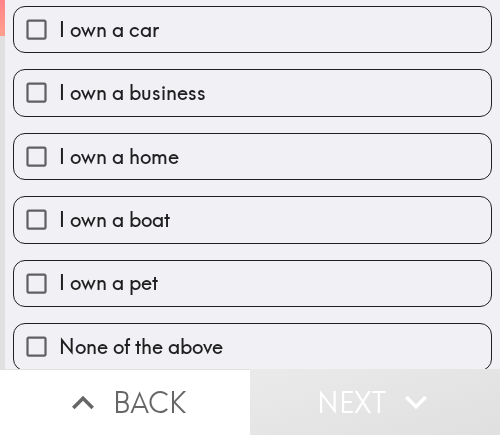 scroll, scrollTop: 0, scrollLeft: 0, axis: both 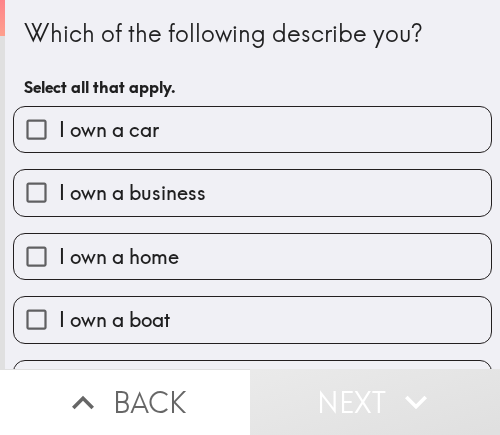 drag, startPoint x: 262, startPoint y: 62, endPoint x: 170, endPoint y: 62, distance: 92 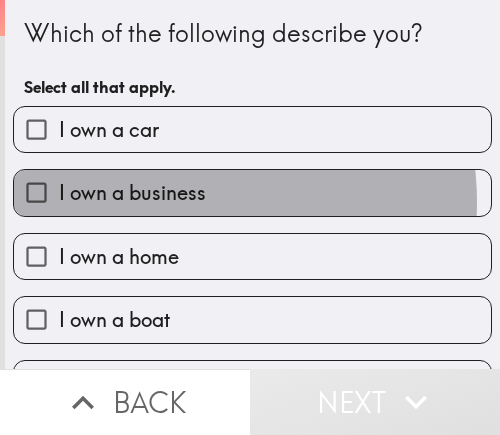 click on "I own a business" at bounding box center [132, 193] 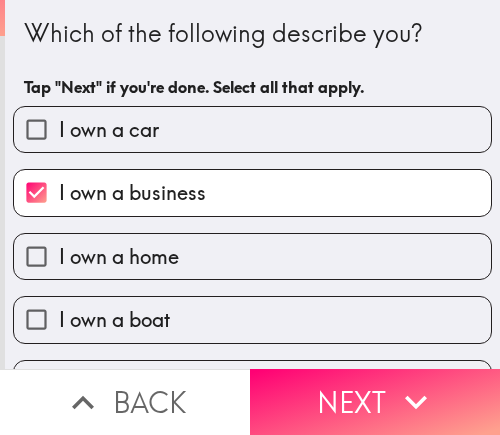 click on "Next" at bounding box center [375, 402] 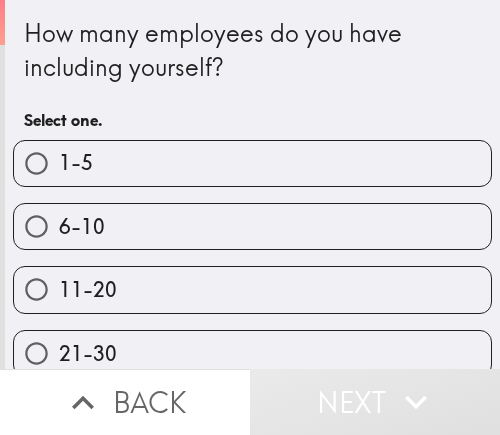 drag, startPoint x: 203, startPoint y: 149, endPoint x: 473, endPoint y: 162, distance: 270.31277 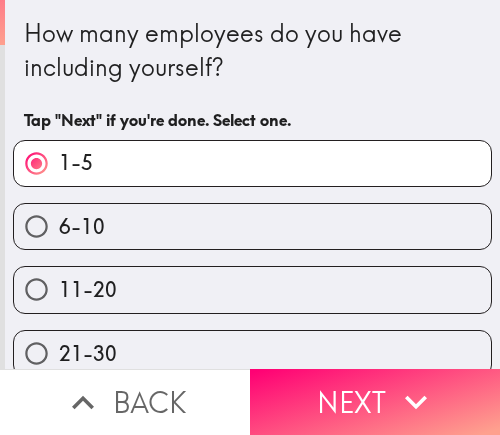 drag, startPoint x: 344, startPoint y: 372, endPoint x: 482, endPoint y: 376, distance: 138.05795 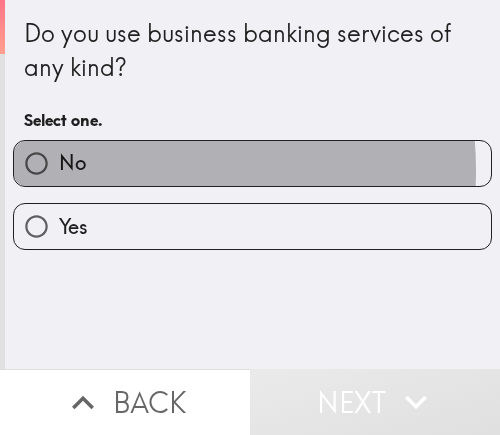 click on "No" at bounding box center (252, 163) 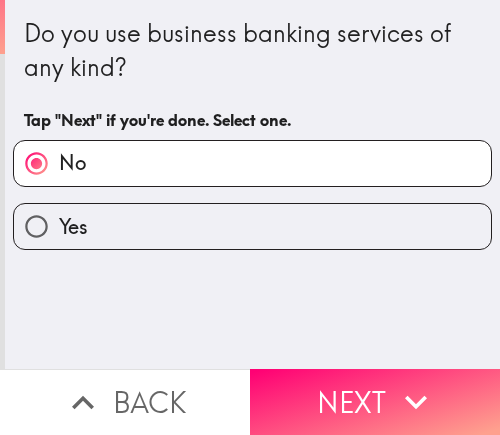 click on "Yes" at bounding box center (252, 226) 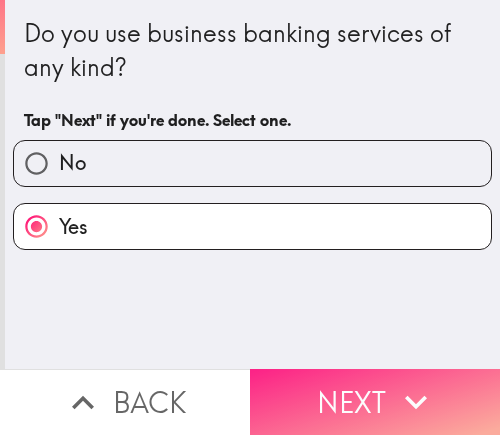 click on "Next" at bounding box center [375, 402] 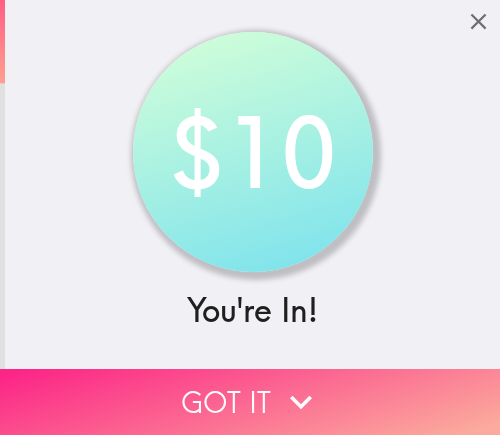 drag, startPoint x: 212, startPoint y: 403, endPoint x: 345, endPoint y: 403, distance: 133 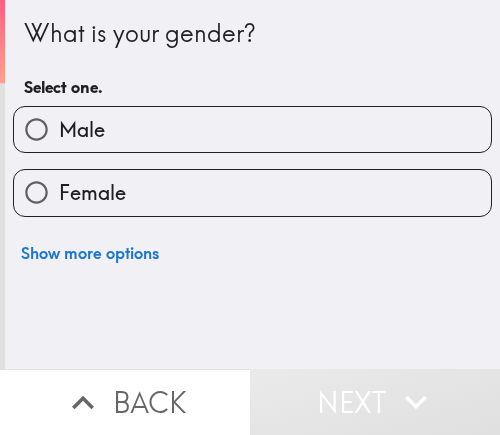 drag, startPoint x: 296, startPoint y: 131, endPoint x: 409, endPoint y: 130, distance: 113.004425 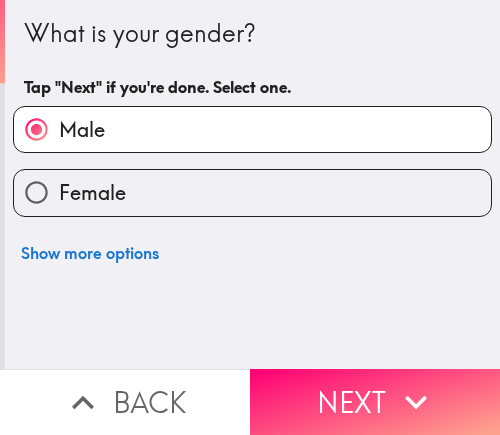 drag, startPoint x: 162, startPoint y: 191, endPoint x: 290, endPoint y: 196, distance: 128.09763 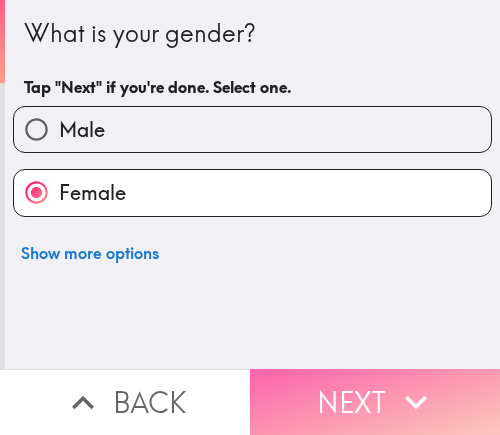 click on "Next" at bounding box center (375, 402) 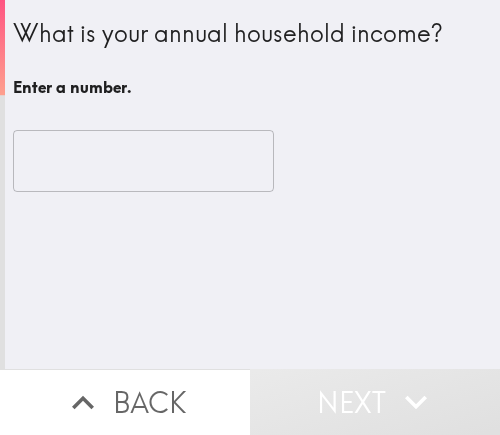 click at bounding box center [143, 161] 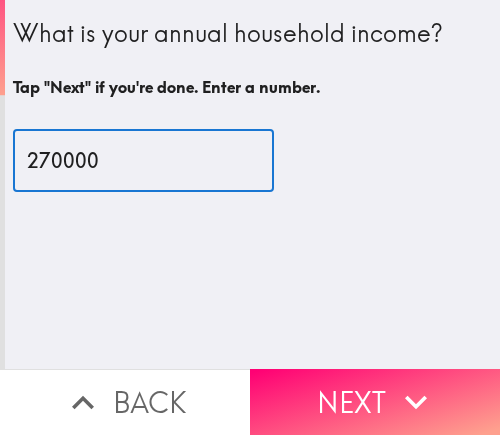 type on "270000" 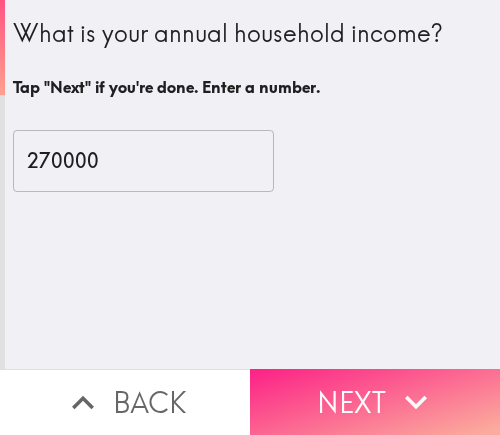 drag, startPoint x: 323, startPoint y: 379, endPoint x: 344, endPoint y: 379, distance: 21 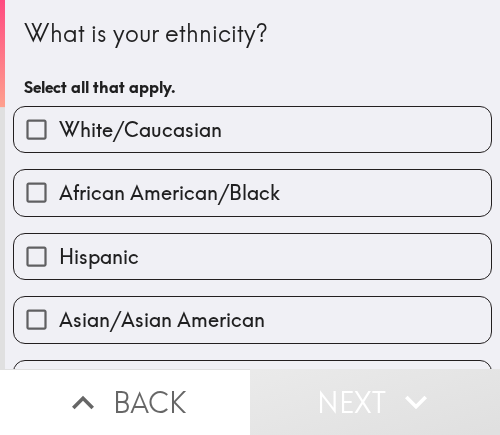 drag, startPoint x: 99, startPoint y: 136, endPoint x: 118, endPoint y: 137, distance: 19.026299 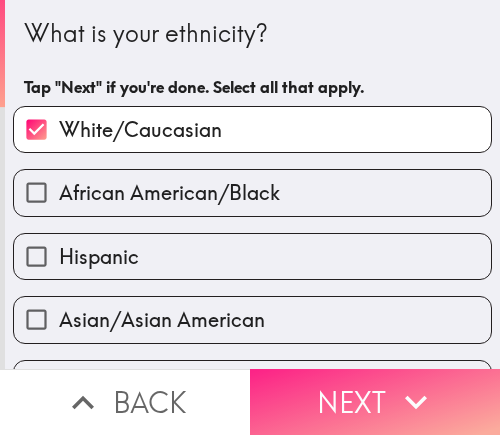 click on "Next" at bounding box center (375, 402) 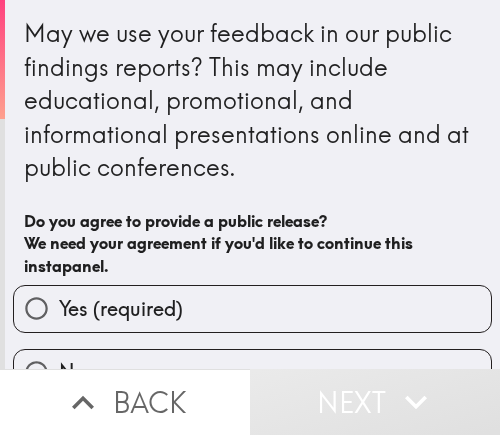 drag, startPoint x: 158, startPoint y: 307, endPoint x: 457, endPoint y: 307, distance: 299 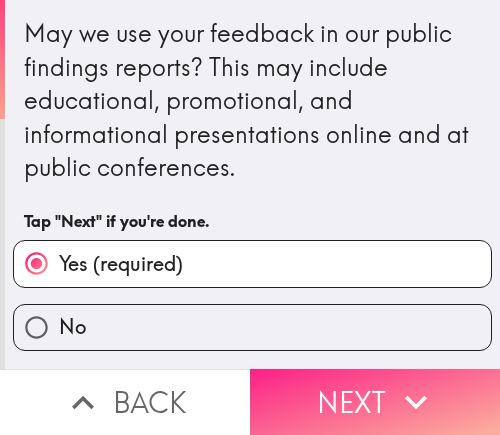click 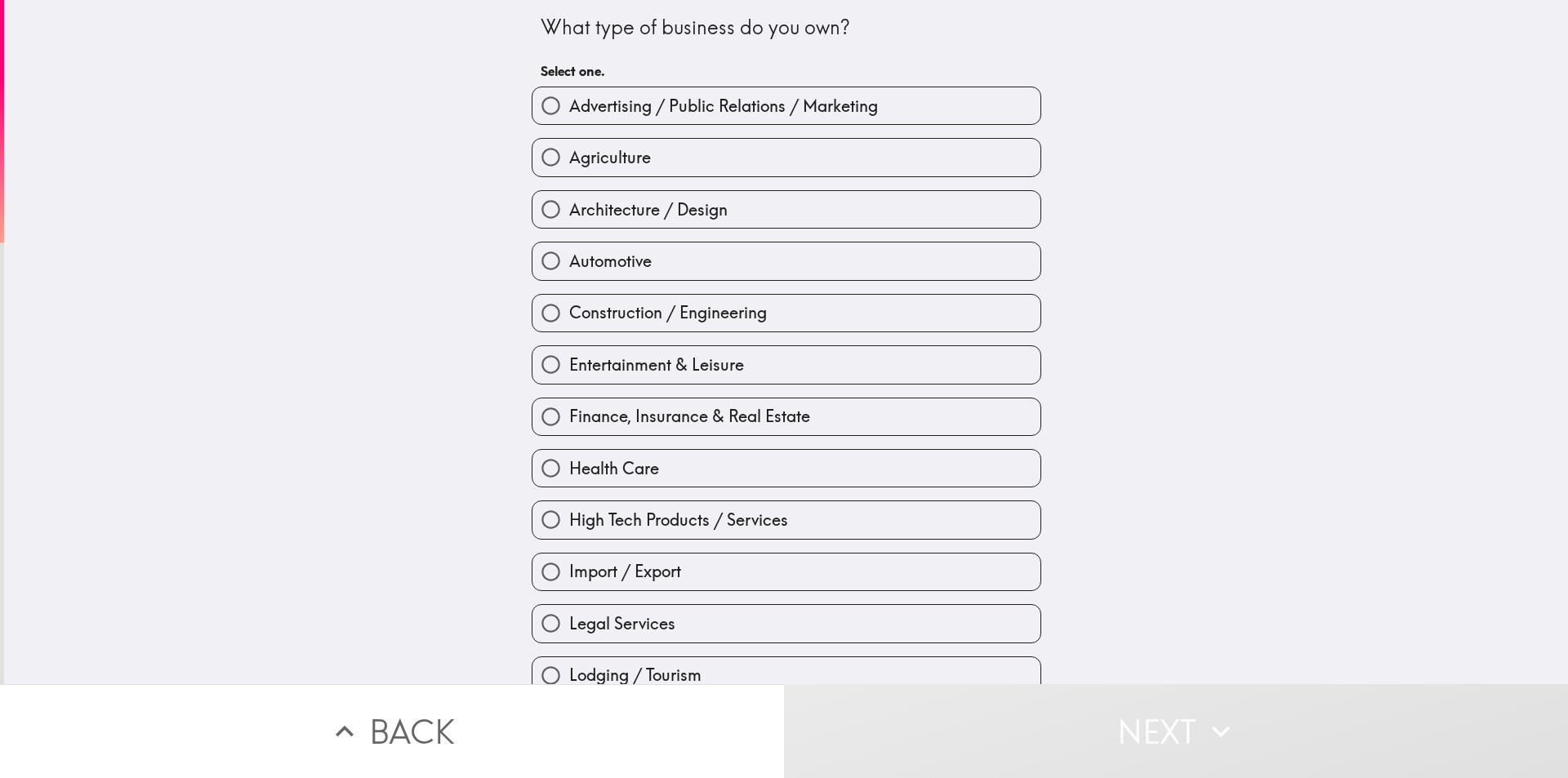 click on "Import / Export" at bounding box center [625, 571] 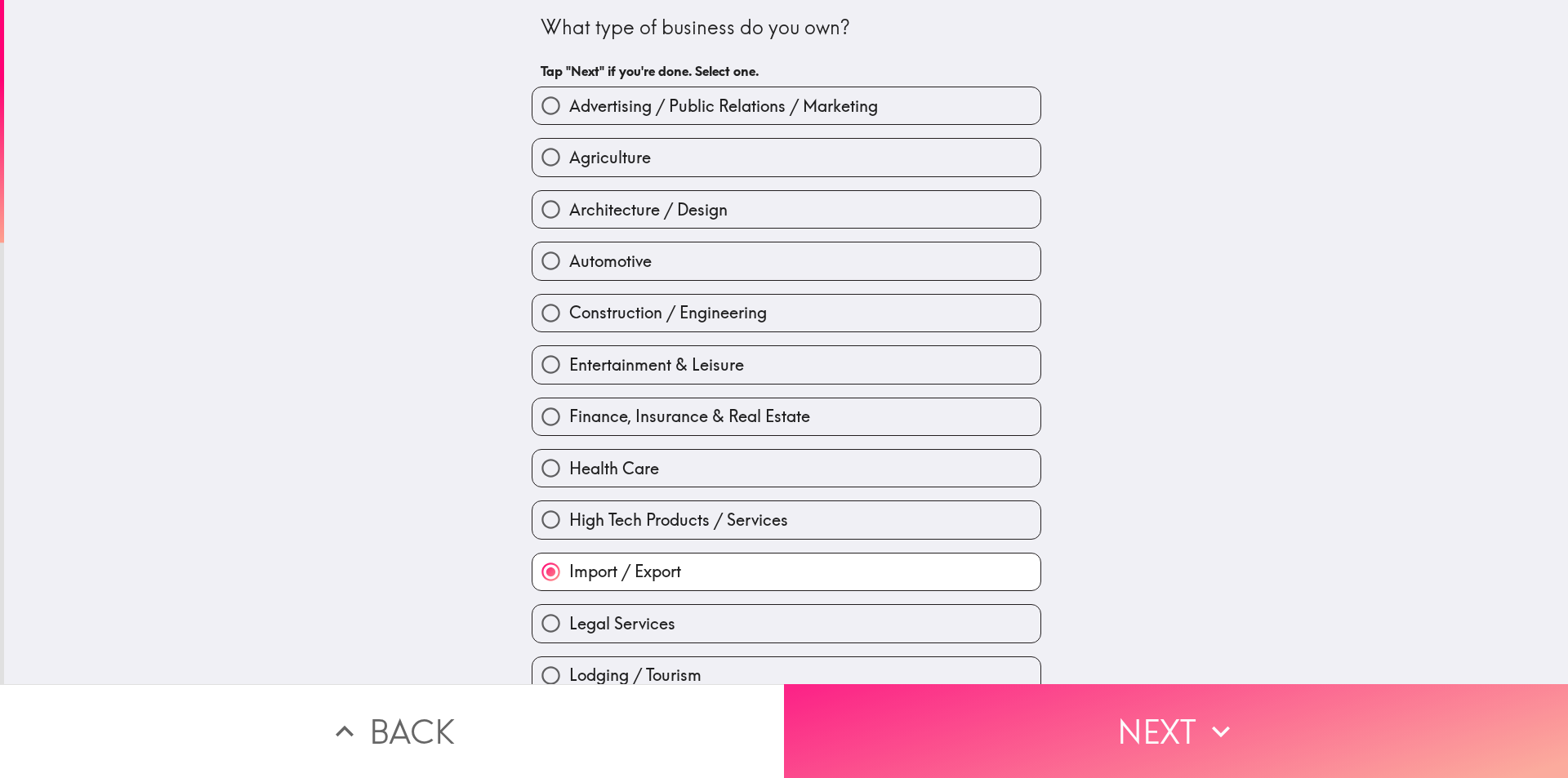 click on "Next" at bounding box center (1176, 731) 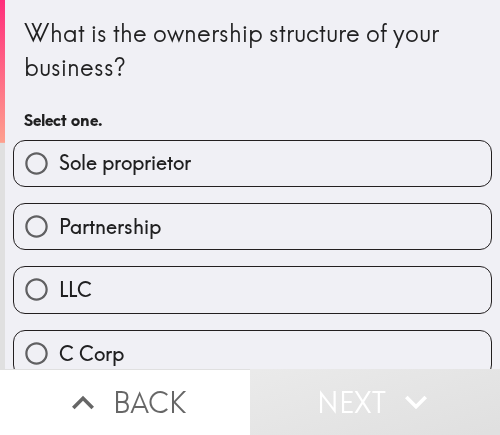 drag, startPoint x: 160, startPoint y: 174, endPoint x: 349, endPoint y: 137, distance: 192.58765 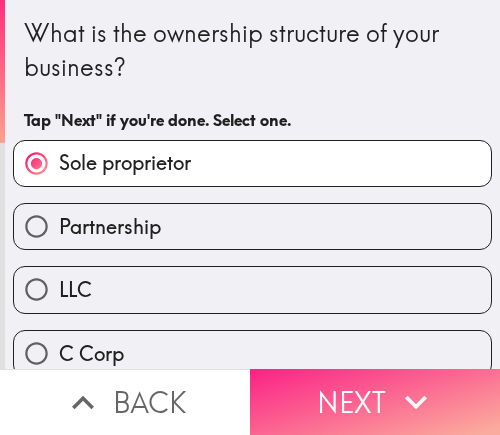 click on "Next" at bounding box center [375, 402] 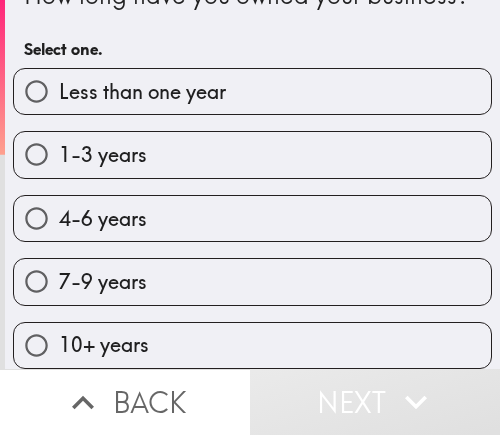 scroll, scrollTop: 89, scrollLeft: 0, axis: vertical 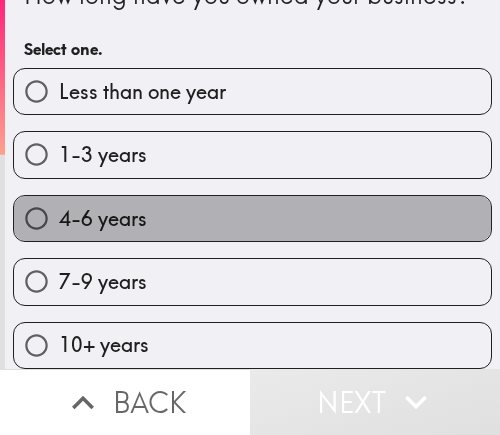 click on "4-6 years" at bounding box center [252, 218] 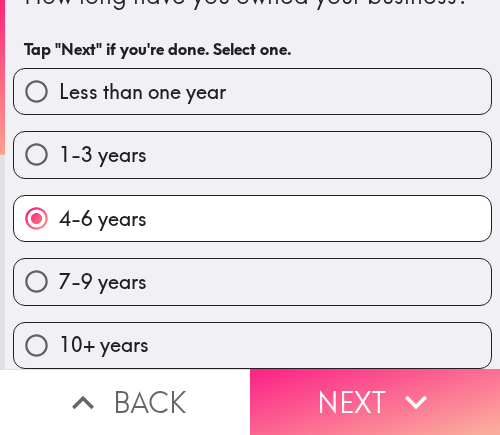 click 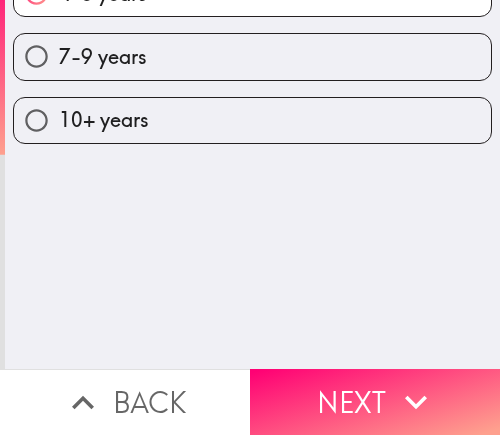 scroll, scrollTop: 0, scrollLeft: 0, axis: both 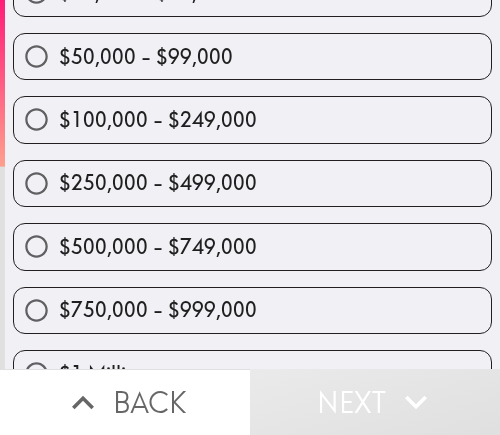click on "$250,000 - $499,000" at bounding box center [158, 183] 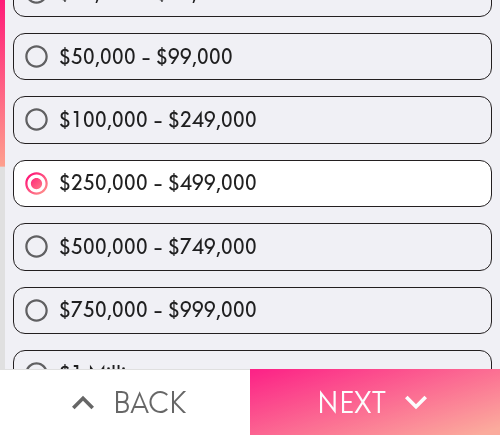 drag, startPoint x: 363, startPoint y: 372, endPoint x: 430, endPoint y: 372, distance: 67 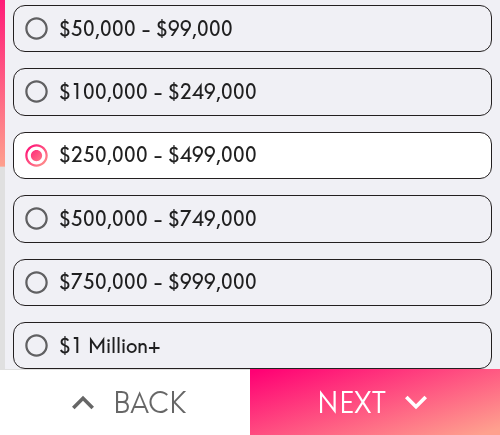 scroll, scrollTop: 93, scrollLeft: 0, axis: vertical 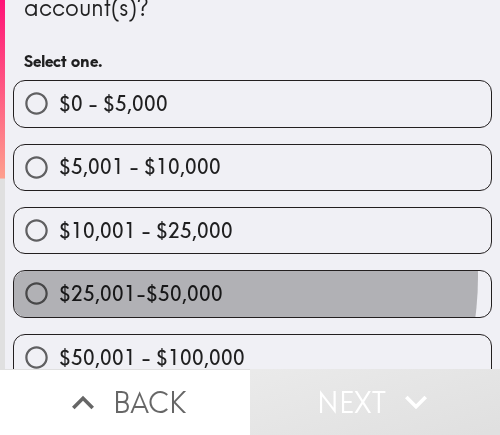 drag, startPoint x: 151, startPoint y: 276, endPoint x: 164, endPoint y: 284, distance: 15.264338 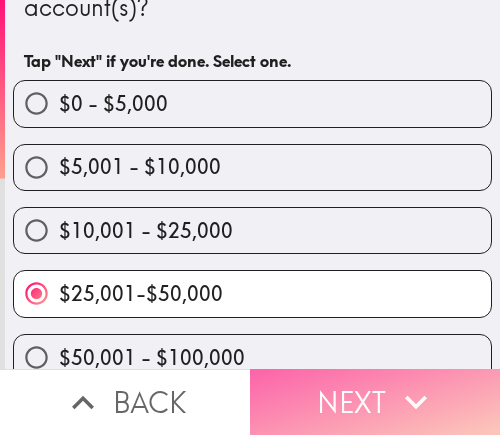 click on "Next" at bounding box center [375, 402] 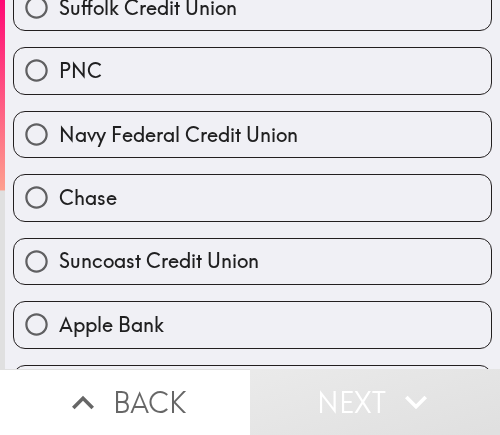 scroll, scrollTop: 393, scrollLeft: 0, axis: vertical 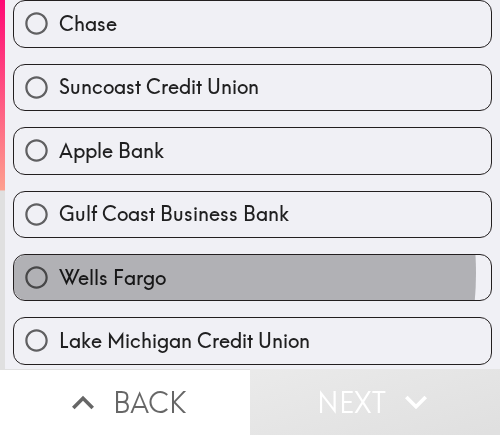 click on "Wells Fargo" at bounding box center (112, 278) 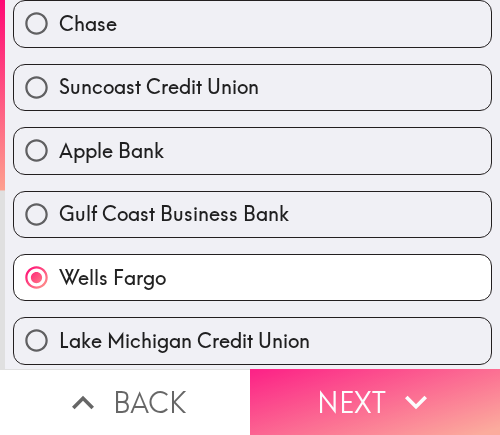 click on "Next" at bounding box center (375, 402) 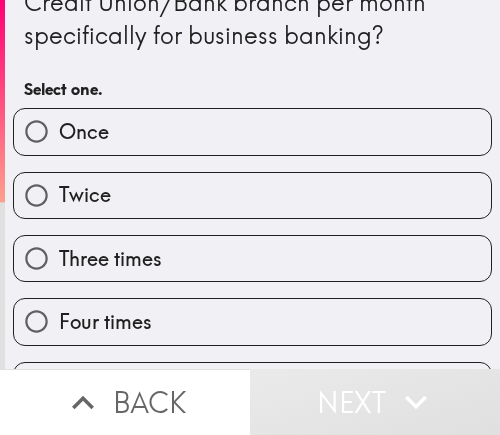 scroll, scrollTop: 100, scrollLeft: 0, axis: vertical 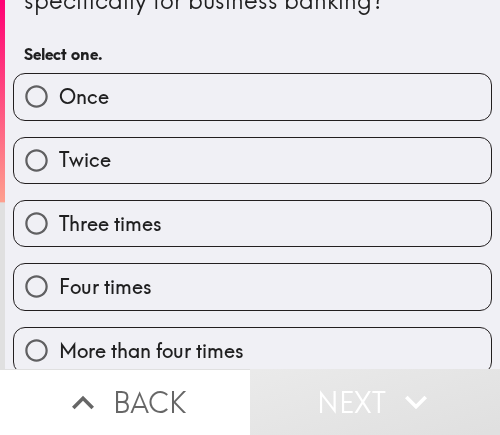 click on "Twice" at bounding box center (252, 160) 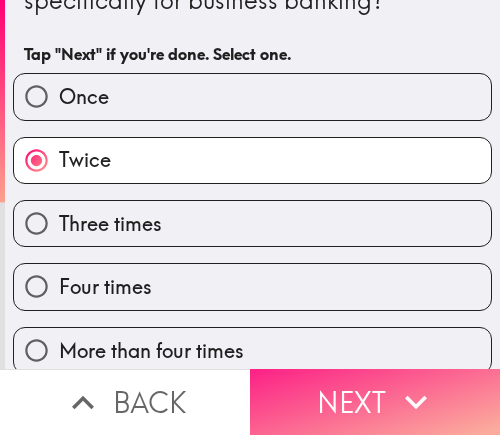click on "Next" at bounding box center [375, 402] 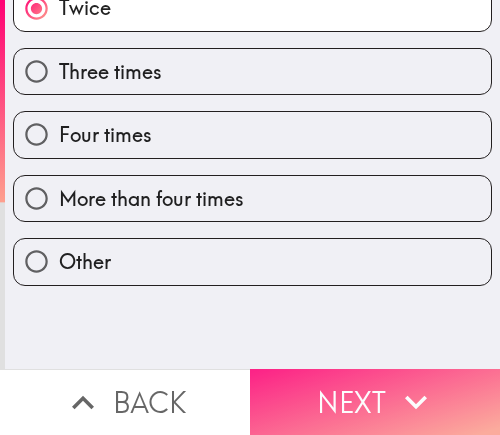 scroll, scrollTop: 0, scrollLeft: 0, axis: both 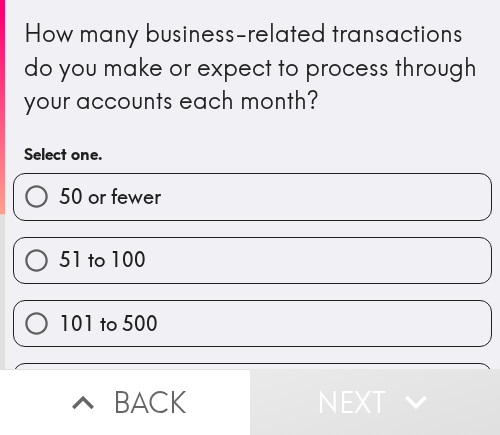 drag, startPoint x: 226, startPoint y: 186, endPoint x: 479, endPoint y: 196, distance: 253.19756 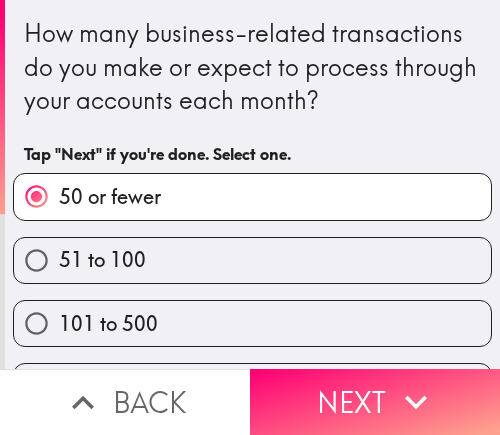 drag, startPoint x: 356, startPoint y: 392, endPoint x: 488, endPoint y: 392, distance: 132 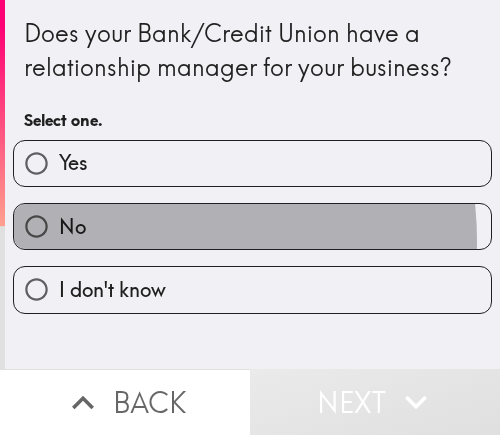 click on "No" at bounding box center [252, 226] 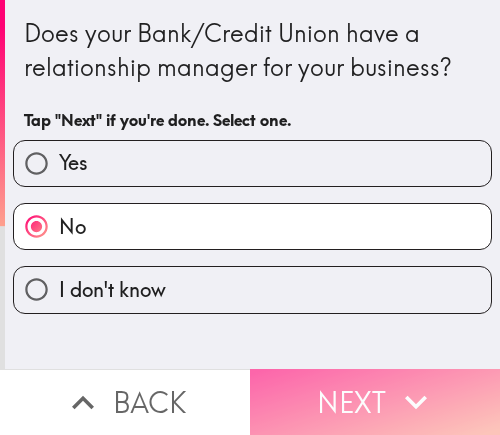 click on "Next" at bounding box center [375, 402] 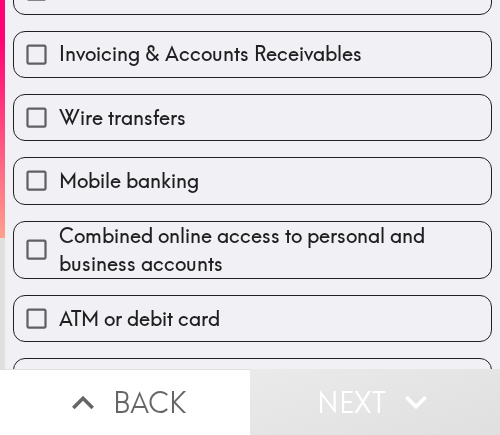 scroll, scrollTop: 367, scrollLeft: 0, axis: vertical 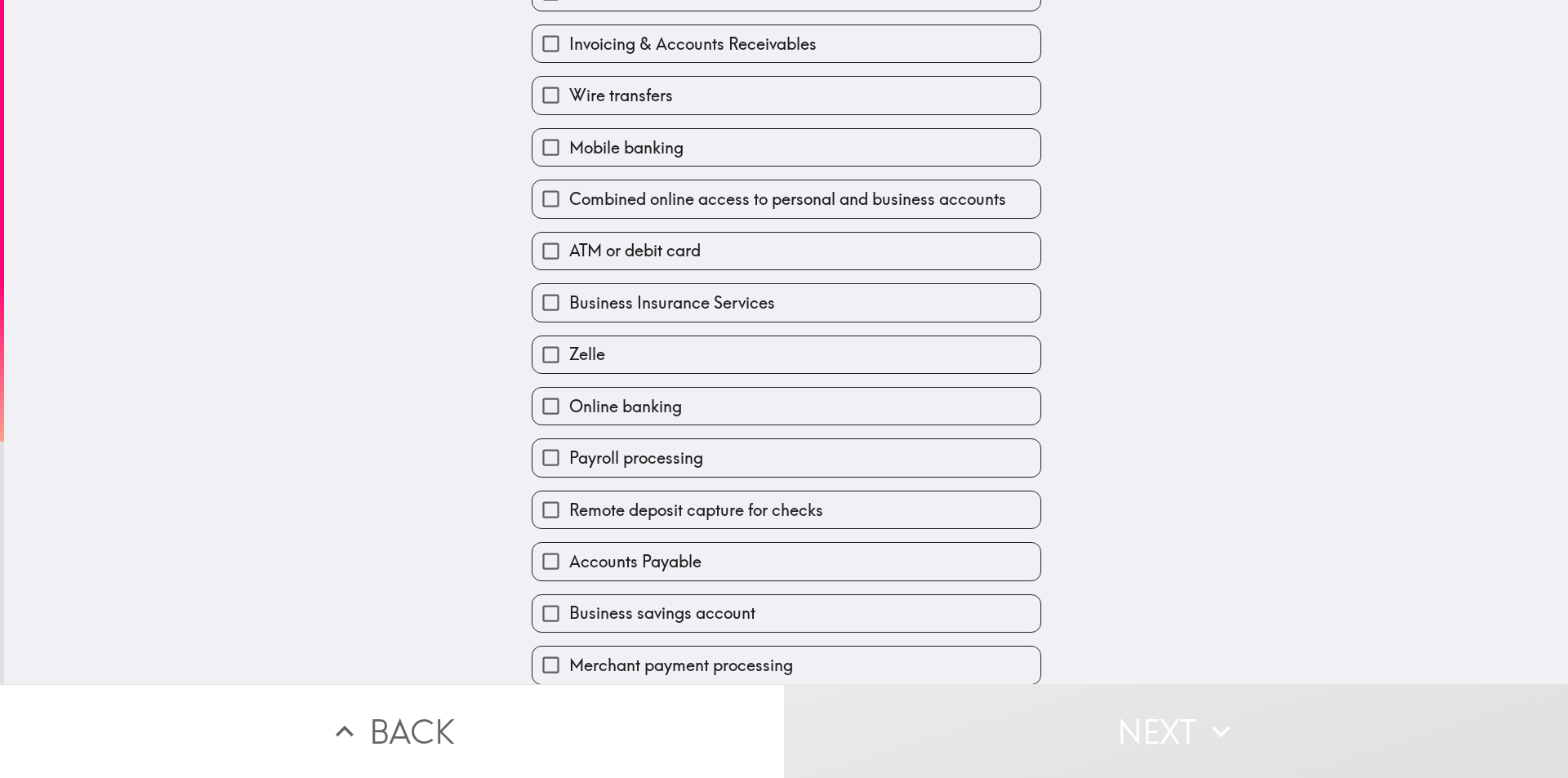 drag, startPoint x: 636, startPoint y: 514, endPoint x: 702, endPoint y: 340, distance: 186.09675 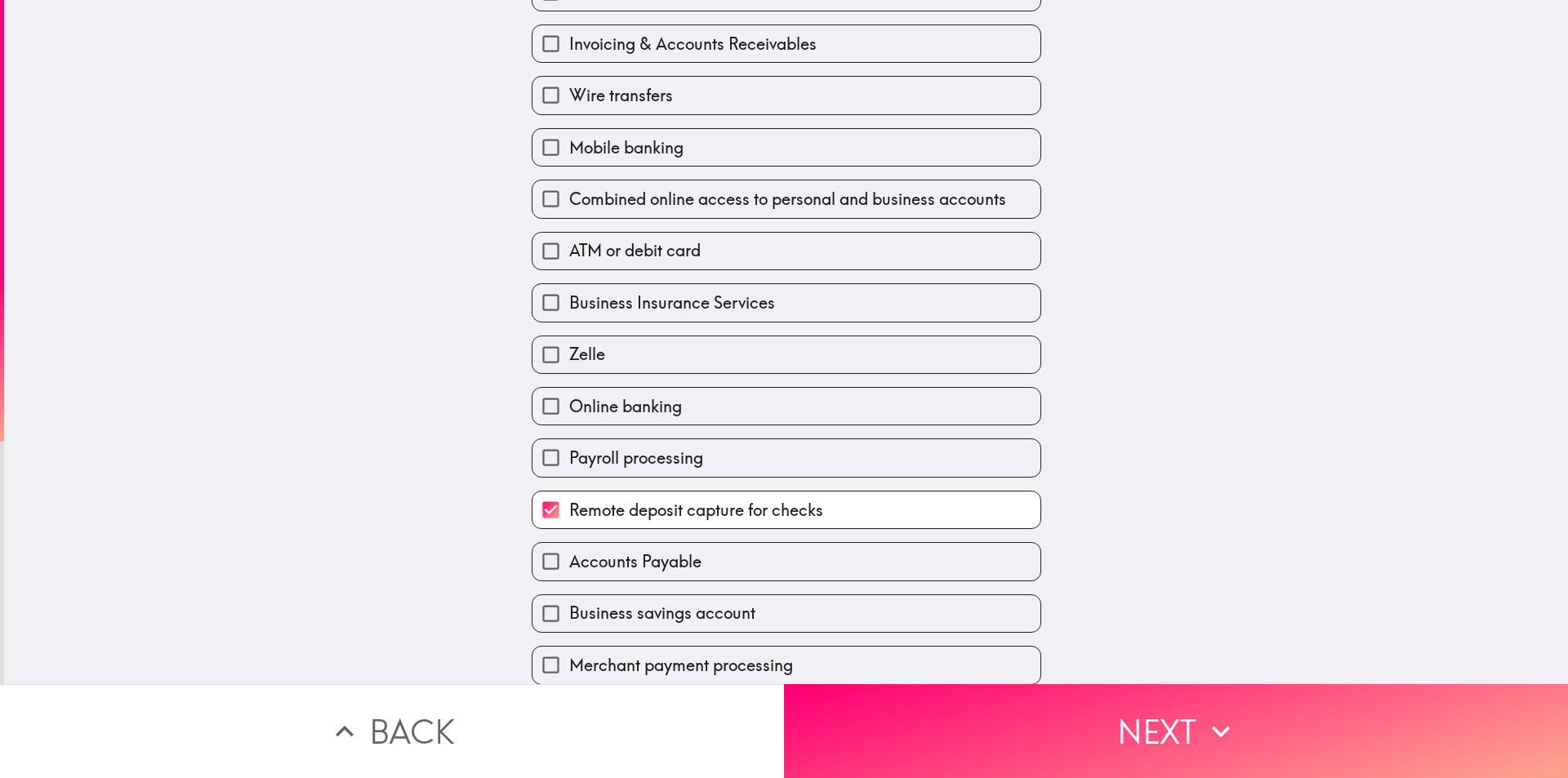 click on "Business Insurance Services" at bounding box center [672, 303] 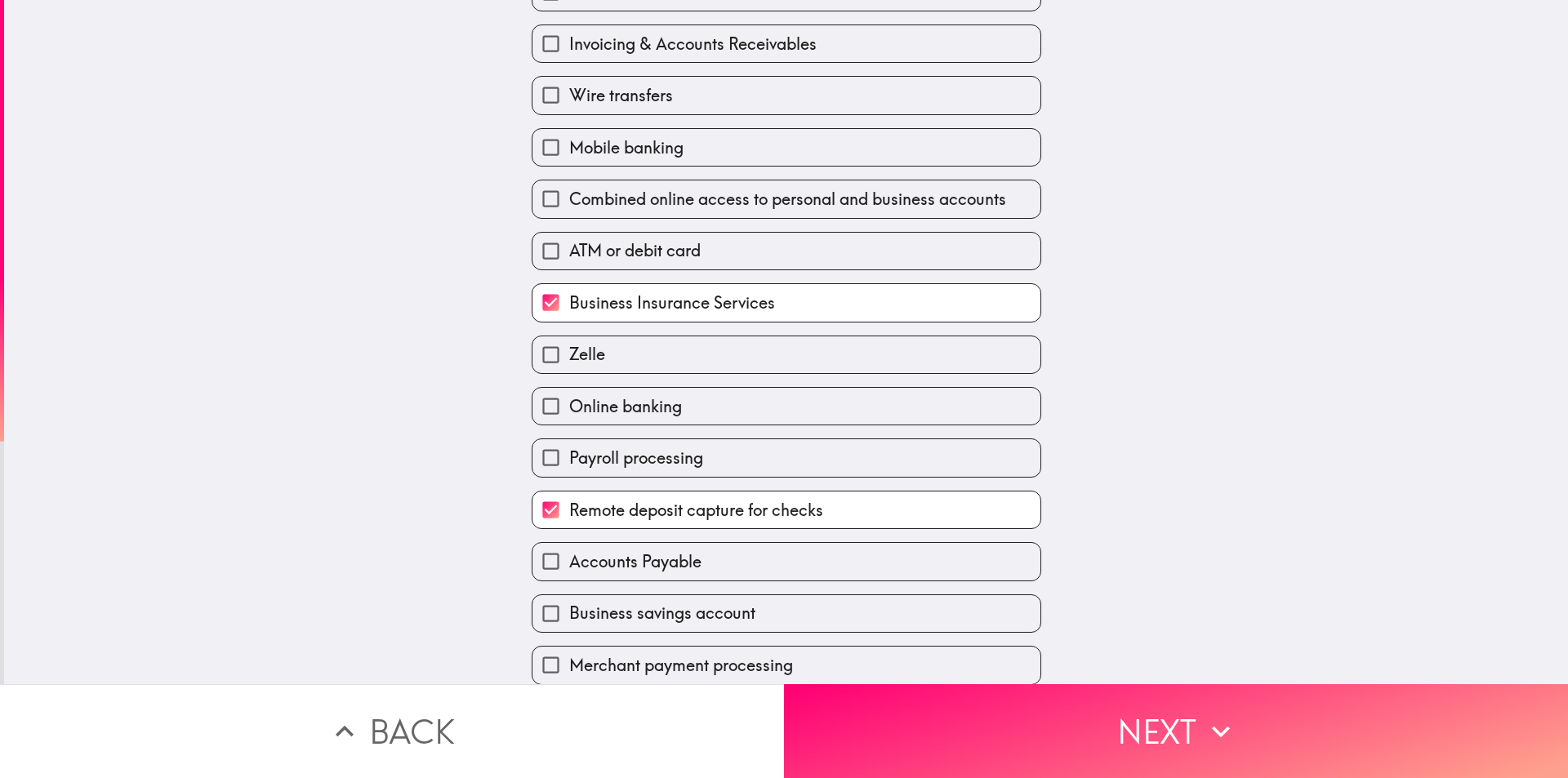 click on "Combined online access to personal and business accounts" at bounding box center [780, 192] 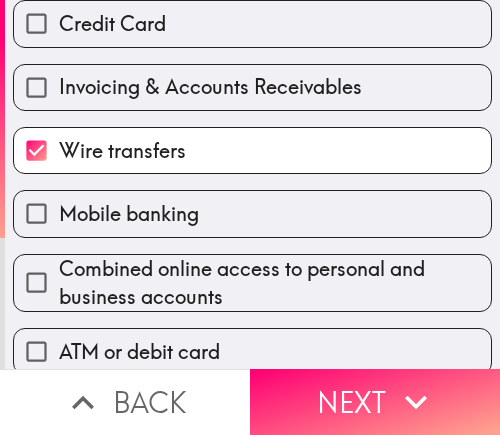 scroll, scrollTop: 400, scrollLeft: 0, axis: vertical 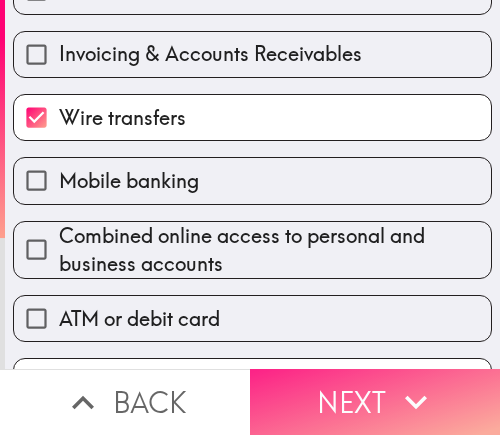 click 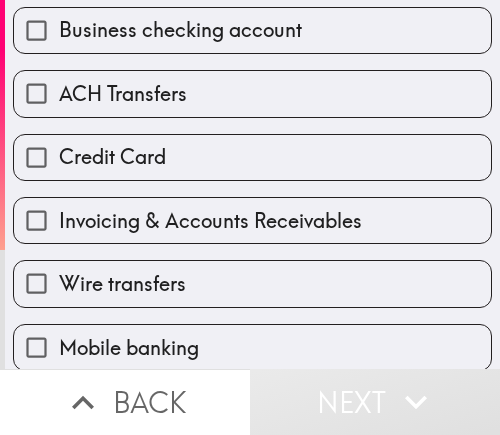 click on "ACH Transfers" at bounding box center [252, 93] 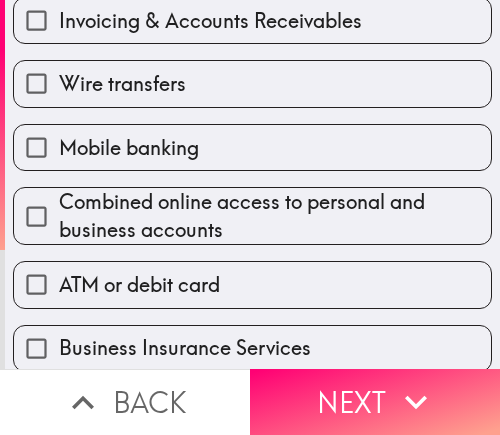 click on "Combined online access to personal and business accounts" at bounding box center (275, 216) 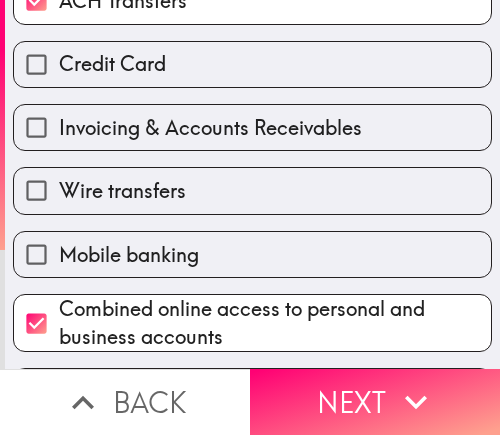 scroll, scrollTop: 200, scrollLeft: 0, axis: vertical 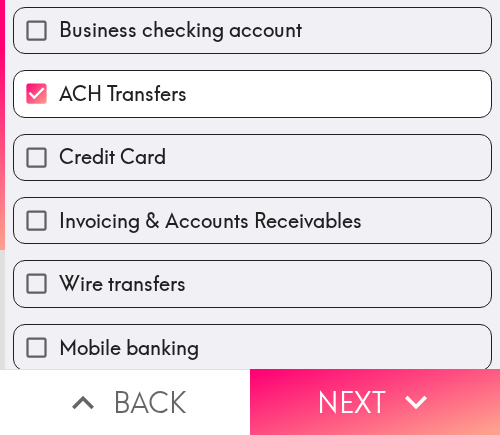 click on "ACH Transfers" at bounding box center [123, 94] 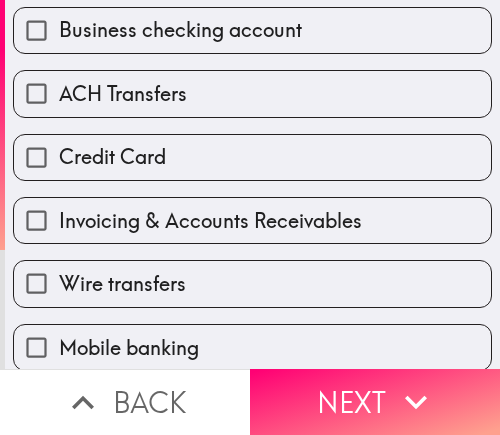 click on "Invoicing & Accounts Receivables" at bounding box center (210, 221) 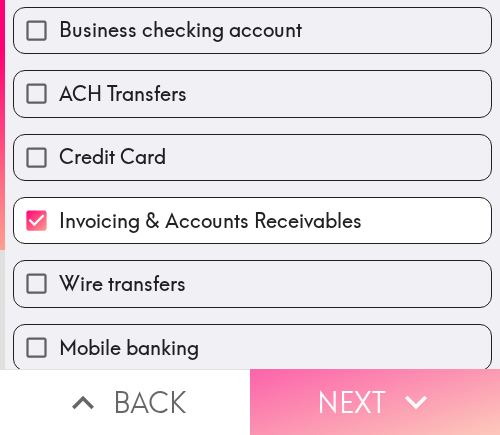 click on "Next" at bounding box center [375, 402] 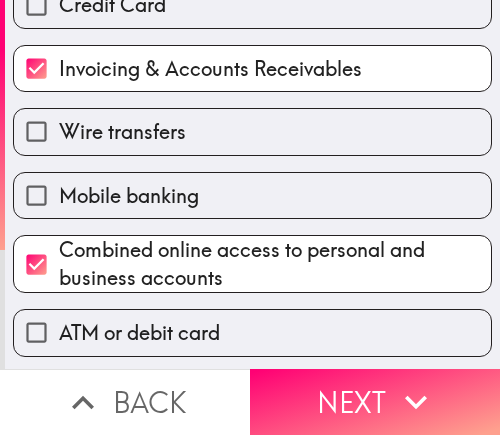 scroll, scrollTop: 0, scrollLeft: 0, axis: both 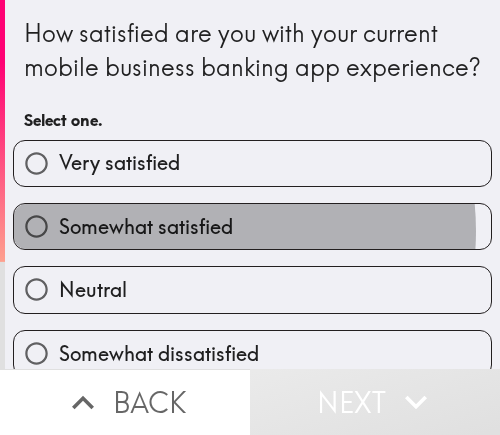 drag, startPoint x: 183, startPoint y: 265, endPoint x: 269, endPoint y: 246, distance: 88.07383 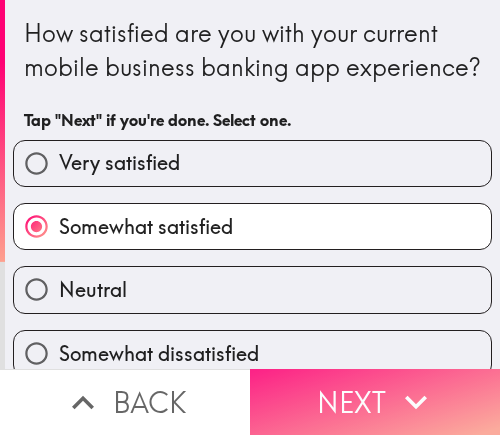 drag, startPoint x: 376, startPoint y: 385, endPoint x: 468, endPoint y: 383, distance: 92.021736 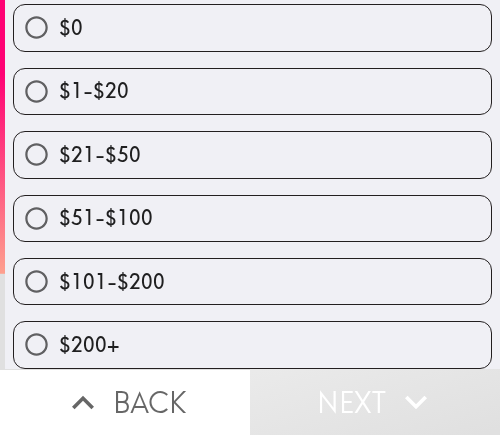 scroll, scrollTop: 286, scrollLeft: 0, axis: vertical 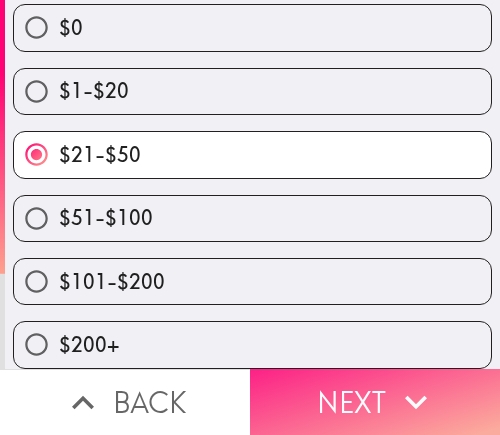 drag, startPoint x: 349, startPoint y: 363, endPoint x: 473, endPoint y: 363, distance: 124 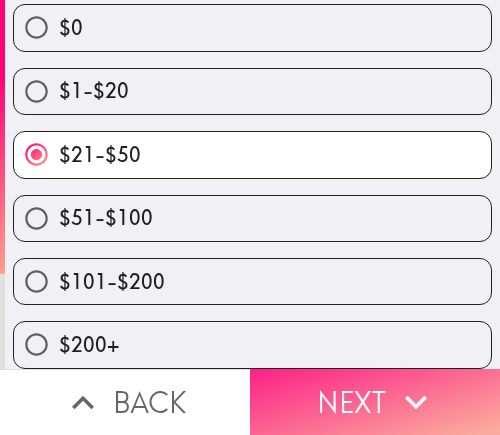 scroll, scrollTop: 228, scrollLeft: 0, axis: vertical 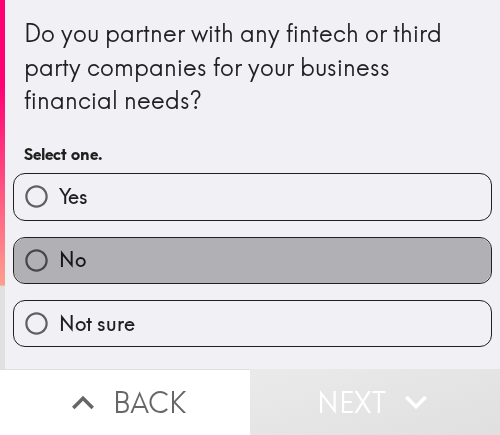 click on "No" at bounding box center [252, 260] 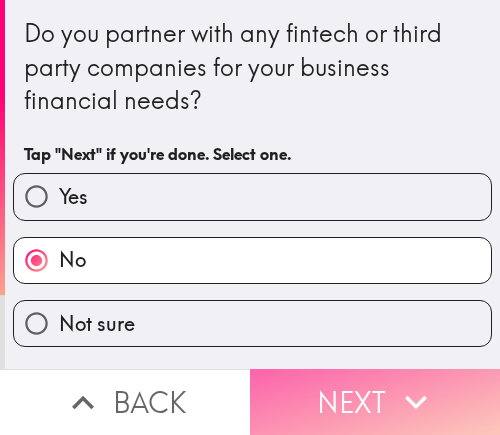 click on "Next" at bounding box center [375, 402] 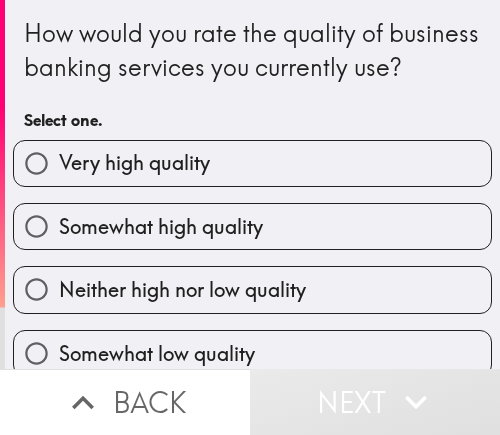 drag, startPoint x: 212, startPoint y: 260, endPoint x: 477, endPoint y: 260, distance: 265 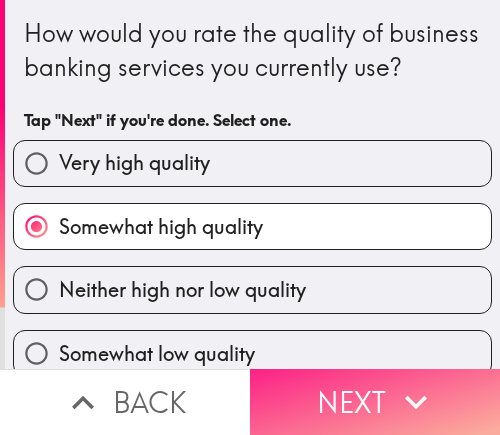 click on "Next" at bounding box center (375, 402) 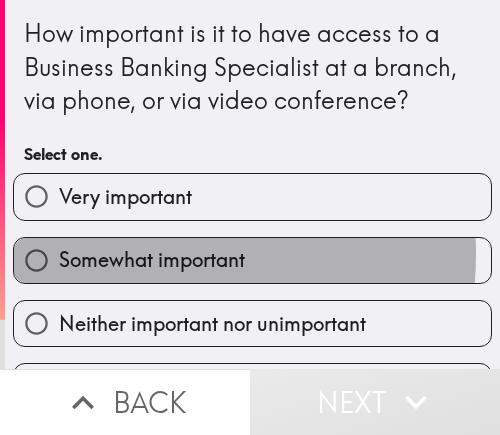 drag, startPoint x: 108, startPoint y: 254, endPoint x: 486, endPoint y: 254, distance: 378 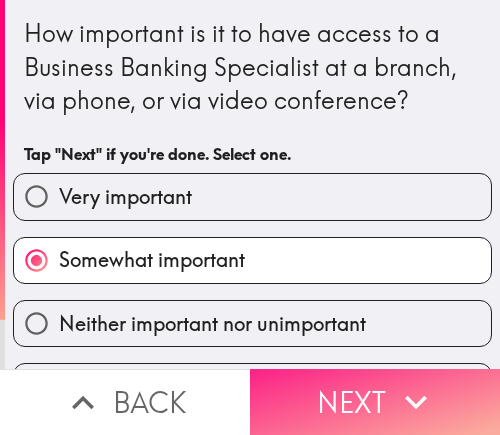 drag, startPoint x: 315, startPoint y: 389, endPoint x: 455, endPoint y: 389, distance: 140 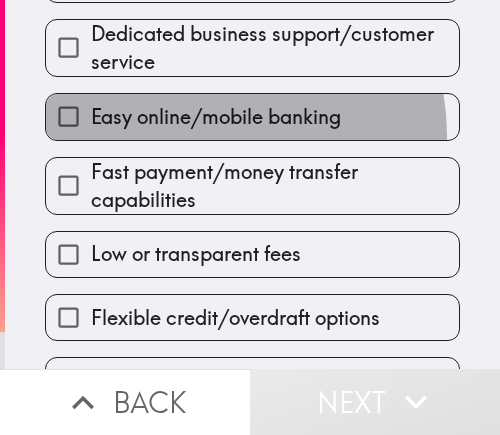 click on "Easy online/mobile banking" at bounding box center (252, 116) 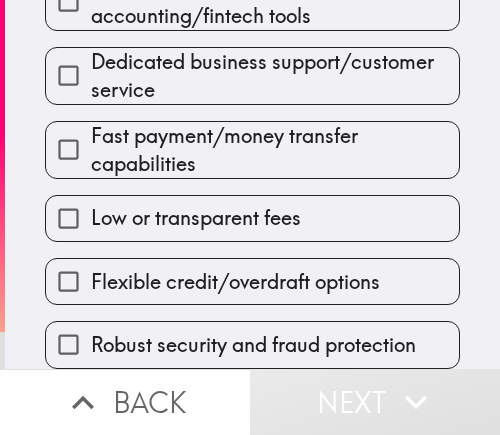 click on "Fast payment/money transfer capabilities" at bounding box center [244, 142] 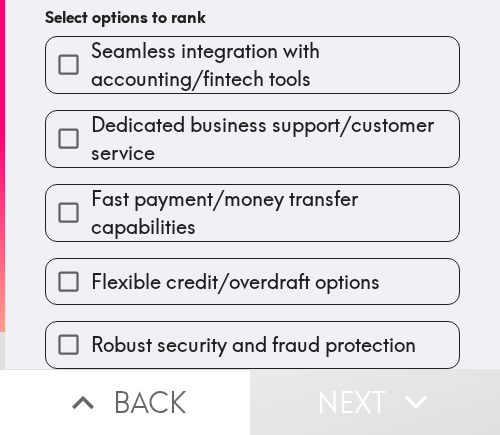 scroll, scrollTop: 361, scrollLeft: 0, axis: vertical 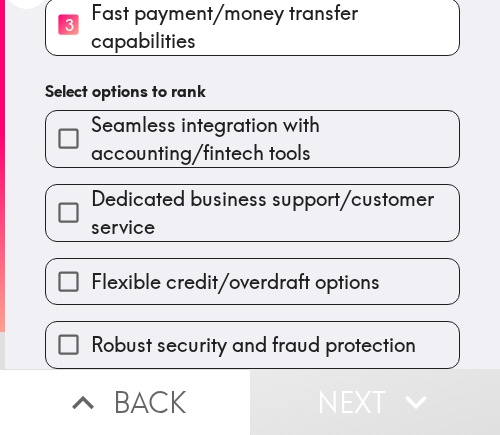 click on "Dedicated business support/customer service" at bounding box center (275, 213) 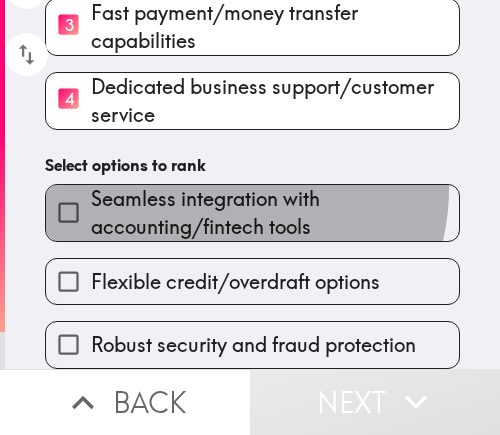 click on "Seamless integration with accounting/fintech tools" at bounding box center [275, 213] 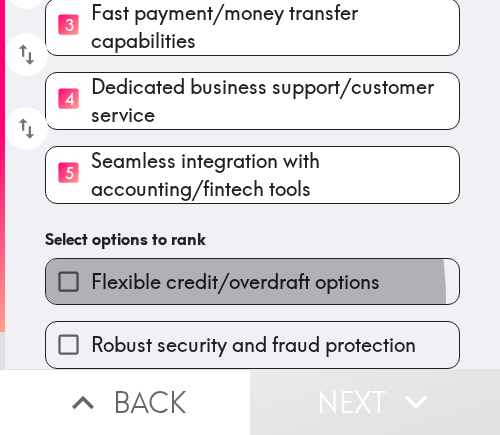 click on "Flexible credit/overdraft options" at bounding box center [252, 281] 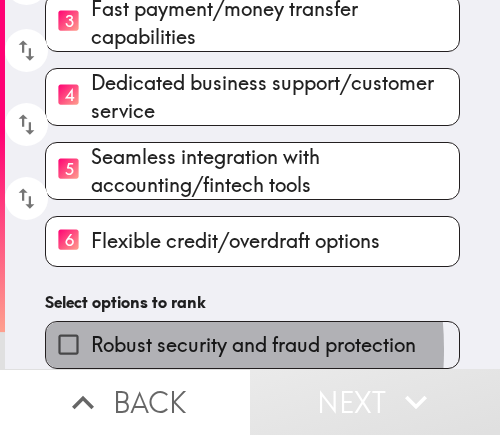 click on "Robust security and fraud protection" at bounding box center (253, 345) 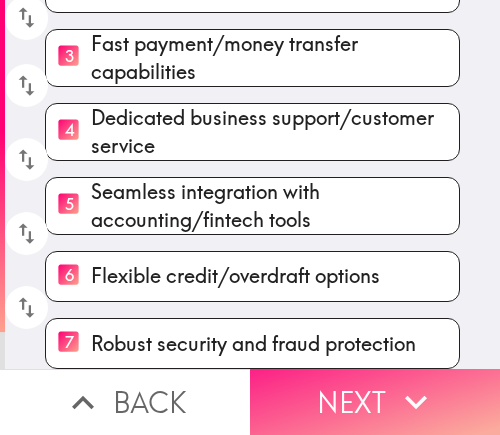 click on "Next" at bounding box center [375, 402] 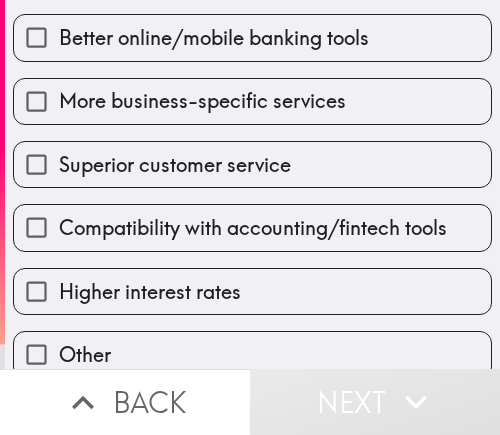click on "Compatibility with accounting/fintech tools" at bounding box center (252, 227) 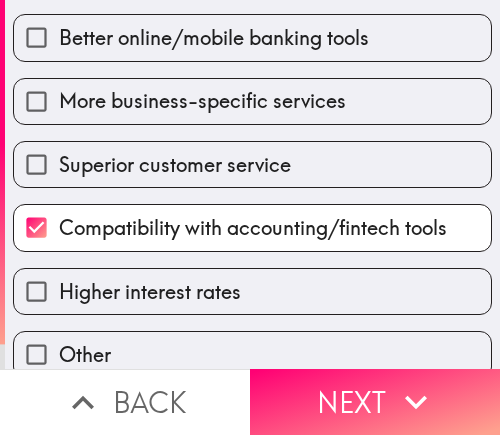 drag, startPoint x: 228, startPoint y: 146, endPoint x: 236, endPoint y: 123, distance: 24.351591 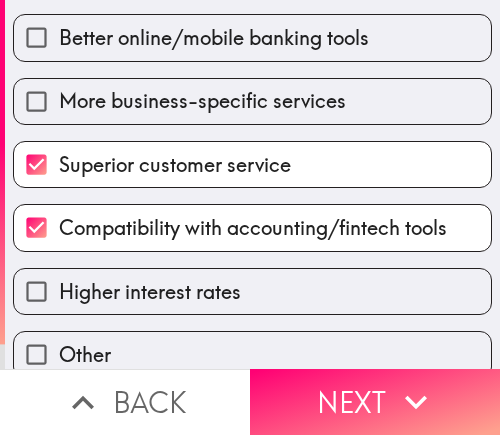 click on "More business-specific services" at bounding box center (244, 93) 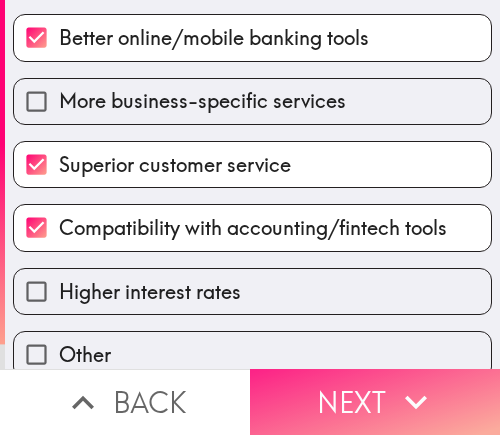 click on "Next" at bounding box center [375, 402] 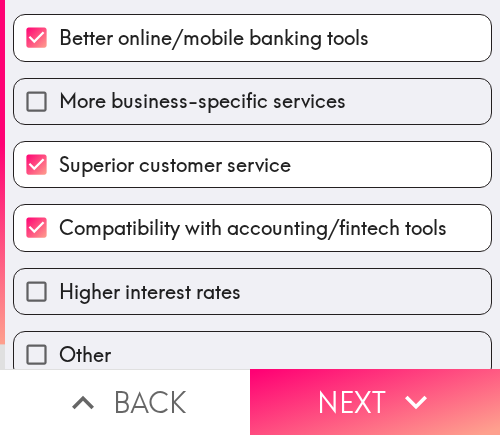 scroll, scrollTop: 0, scrollLeft: 0, axis: both 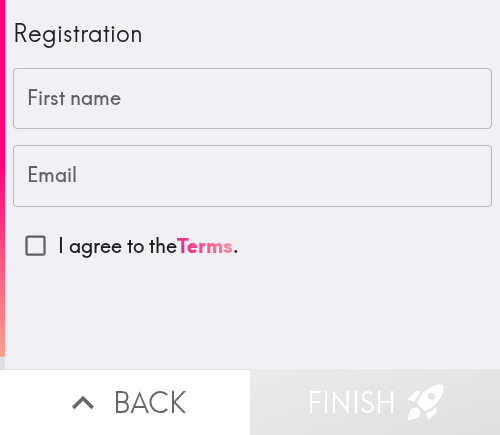 click on "First name" at bounding box center [252, 99] 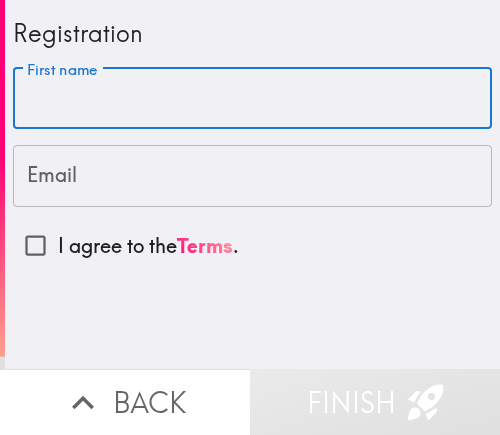 paste on "[FIRST]" 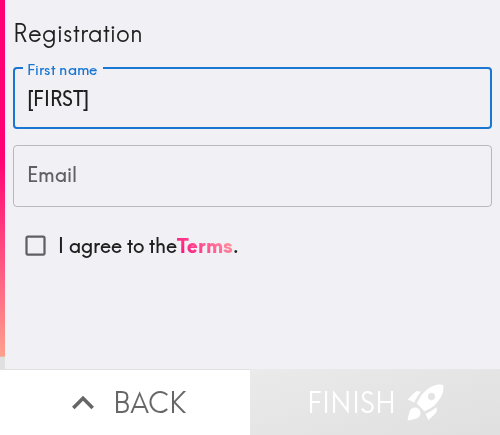 type on "[FIRST]" 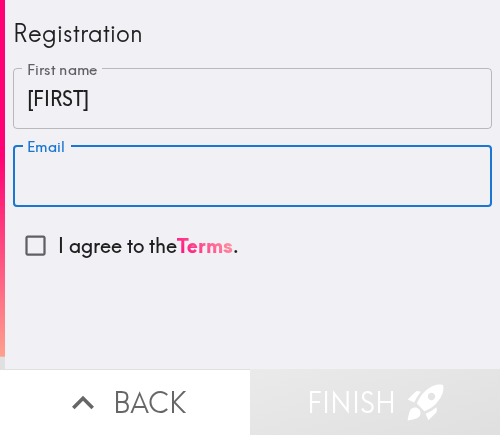 click on "Email" at bounding box center (252, 176) 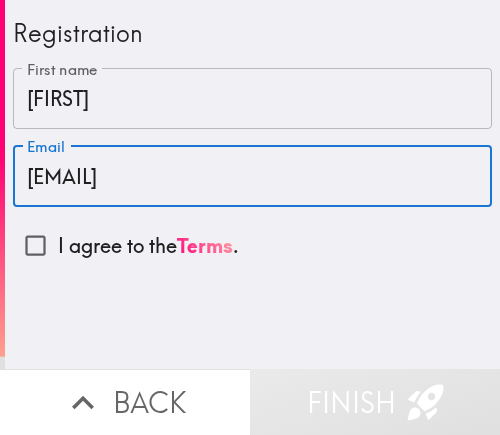 type on "[EMAIL]" 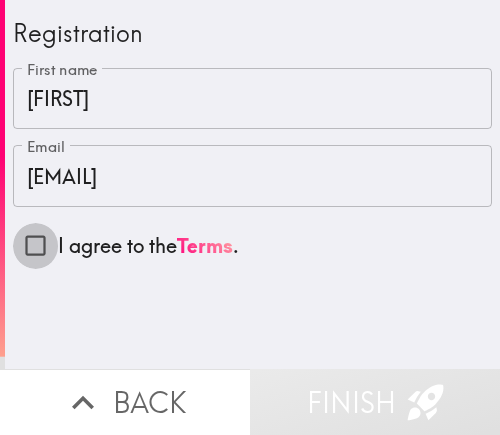 click on "I agree to the  Terms ." at bounding box center (35, 245) 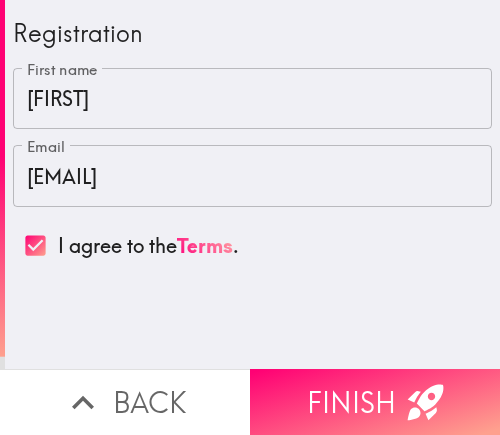 click on "Registration First name [FIRST] First name Email [EMAIL] Email I agree to the  Terms ." at bounding box center (252, 184) 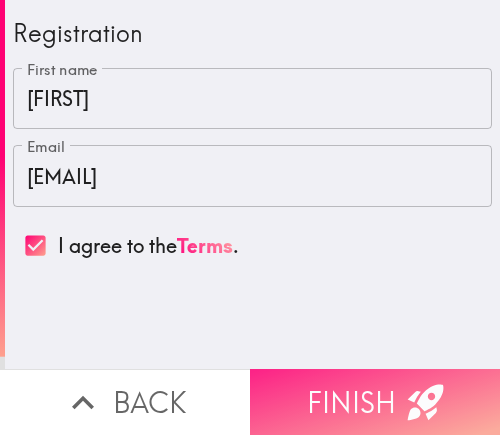 click on "Finish" at bounding box center [375, 402] 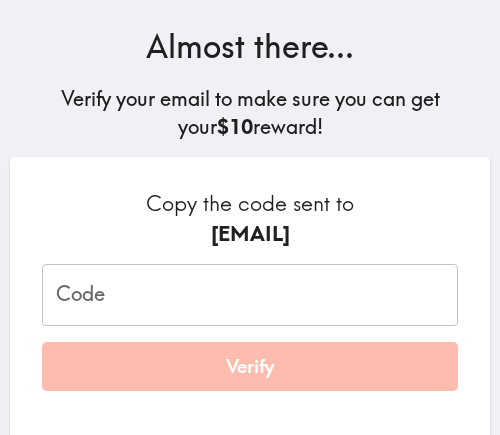 scroll, scrollTop: 100, scrollLeft: 0, axis: vertical 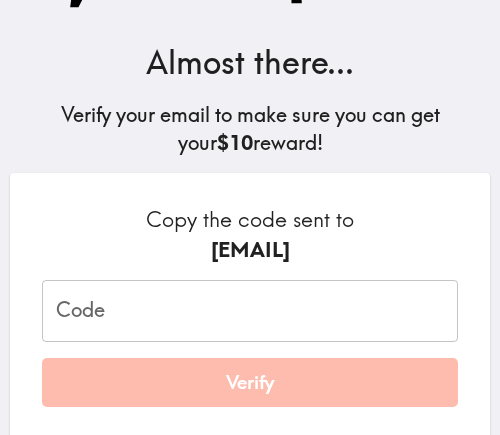 click on "Code" at bounding box center (250, 311) 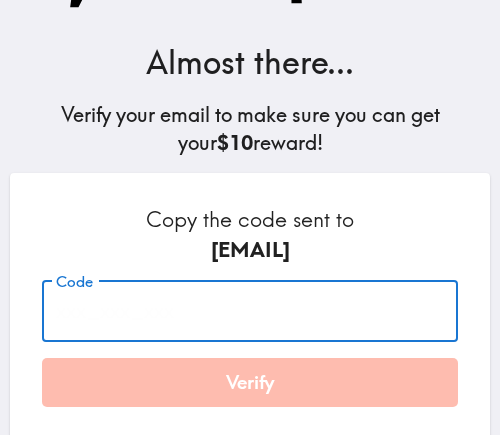 paste on "7eD_3PD_db8" 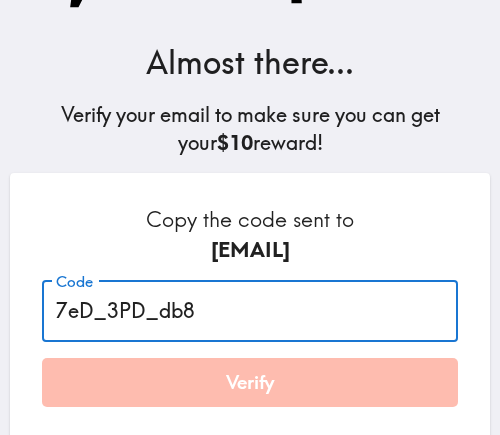 type on "7eD_3PD_db8" 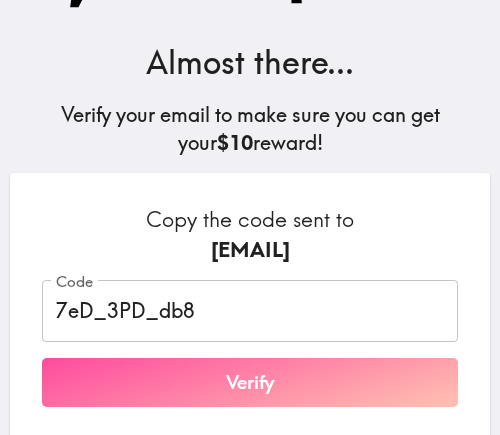 click on "Verify" at bounding box center (250, 383) 